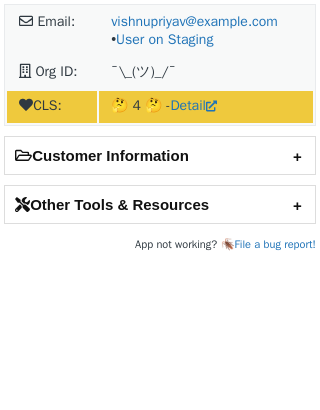 scroll, scrollTop: 0, scrollLeft: 0, axis: both 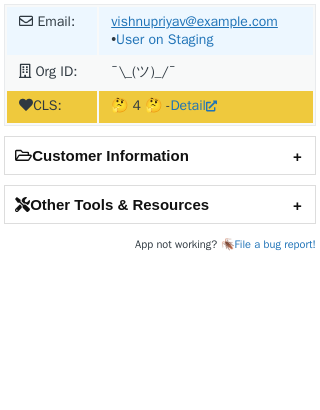click on "vishnupriyav@example.com" at bounding box center (194, 21) 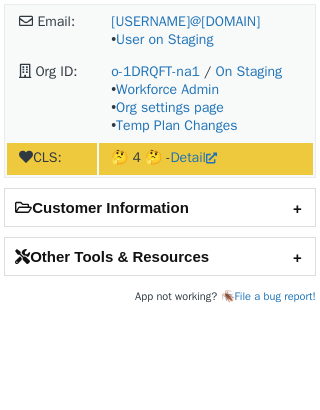 scroll, scrollTop: 0, scrollLeft: 0, axis: both 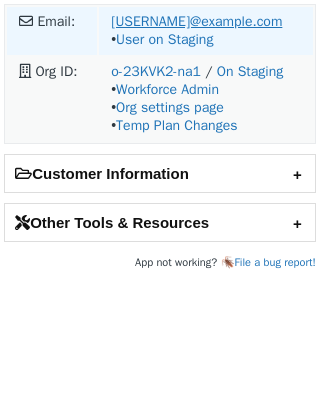 click on "chankey.nagpal@cloudkeeper.com" at bounding box center (196, 21) 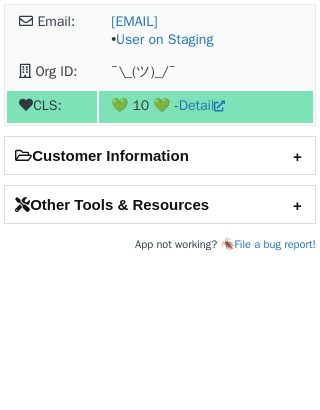 scroll, scrollTop: 0, scrollLeft: 0, axis: both 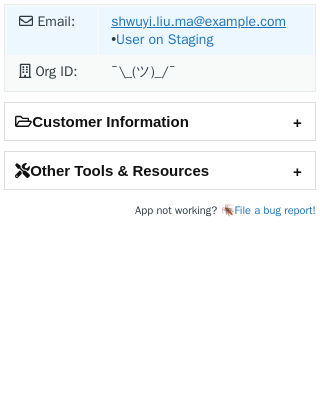 click on "shwuyi.liu.ma@macys.com" at bounding box center (198, 21) 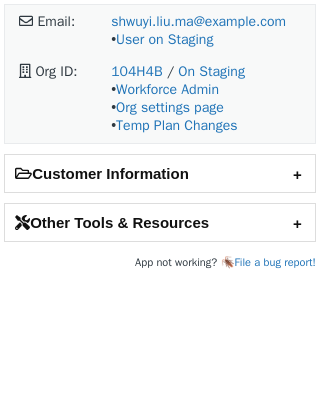 scroll, scrollTop: 0, scrollLeft: 0, axis: both 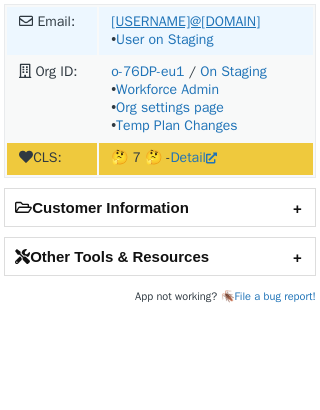 click on "[USERNAME]@[DOMAIN]" at bounding box center (185, 21) 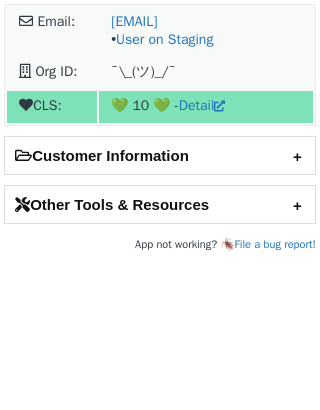 scroll, scrollTop: 0, scrollLeft: 0, axis: both 